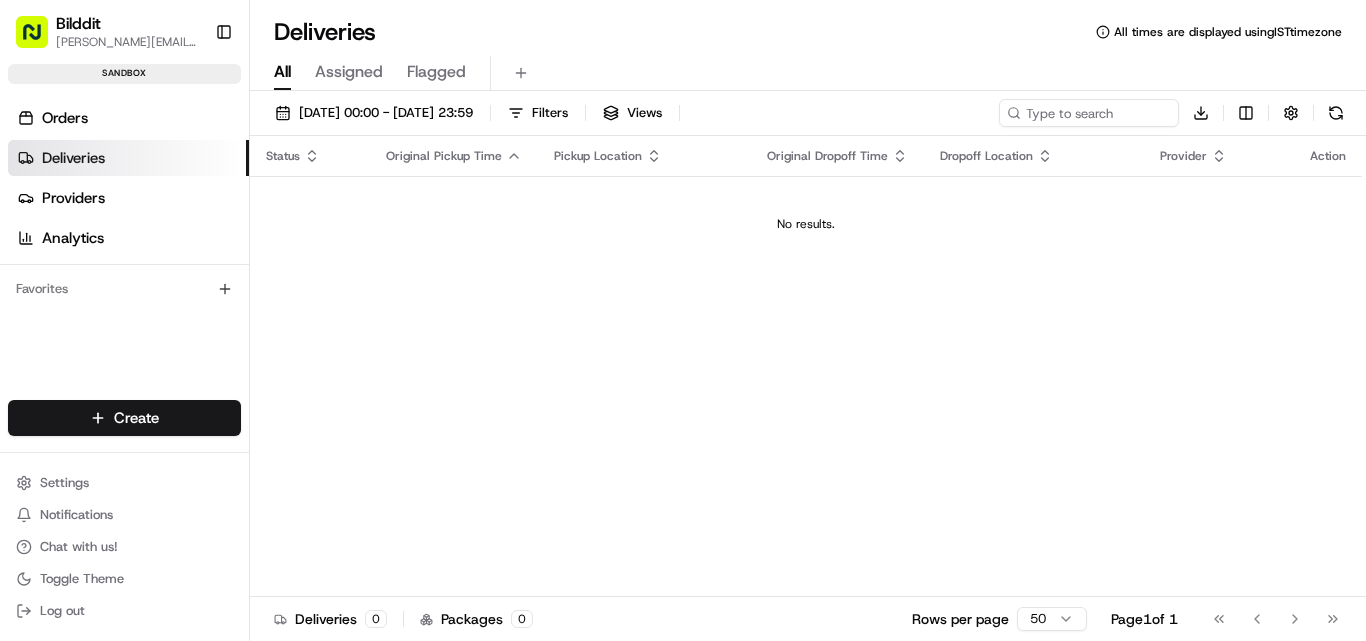 scroll, scrollTop: 0, scrollLeft: 0, axis: both 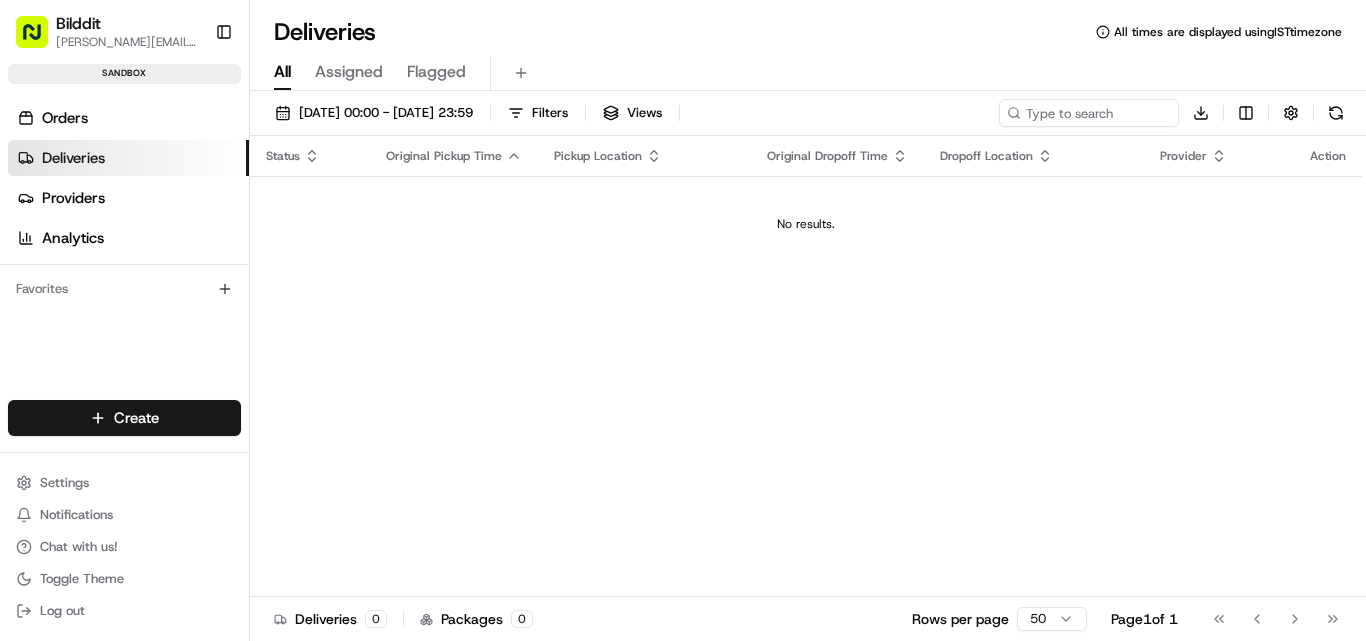 click on "[PERSON_NAME][EMAIL_ADDRESS][DOMAIN_NAME]" at bounding box center [127, 42] 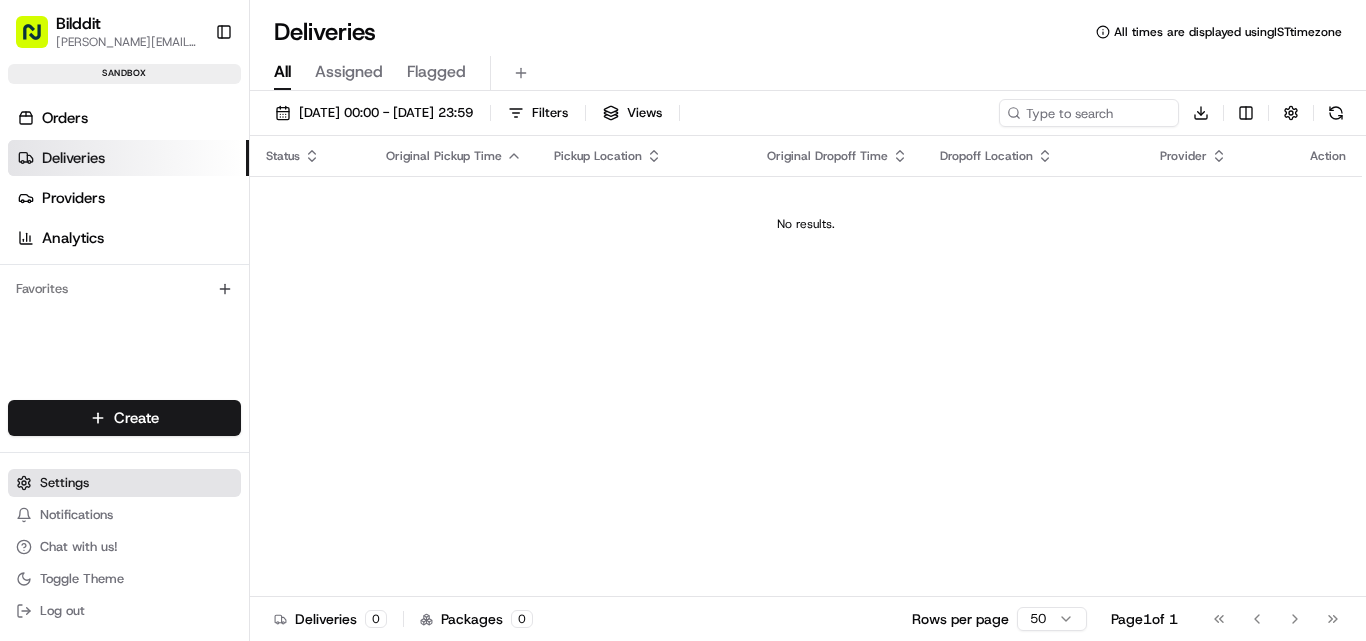 click on "Settings" at bounding box center (64, 483) 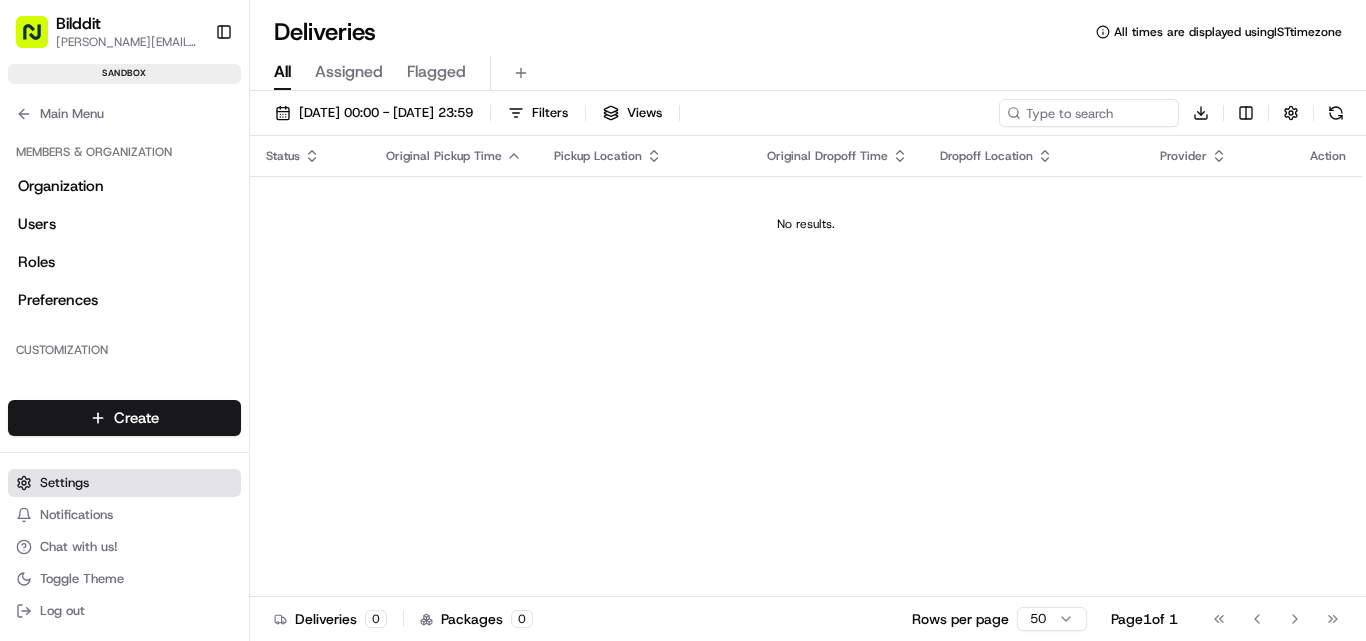 click on "Settings" at bounding box center [64, 483] 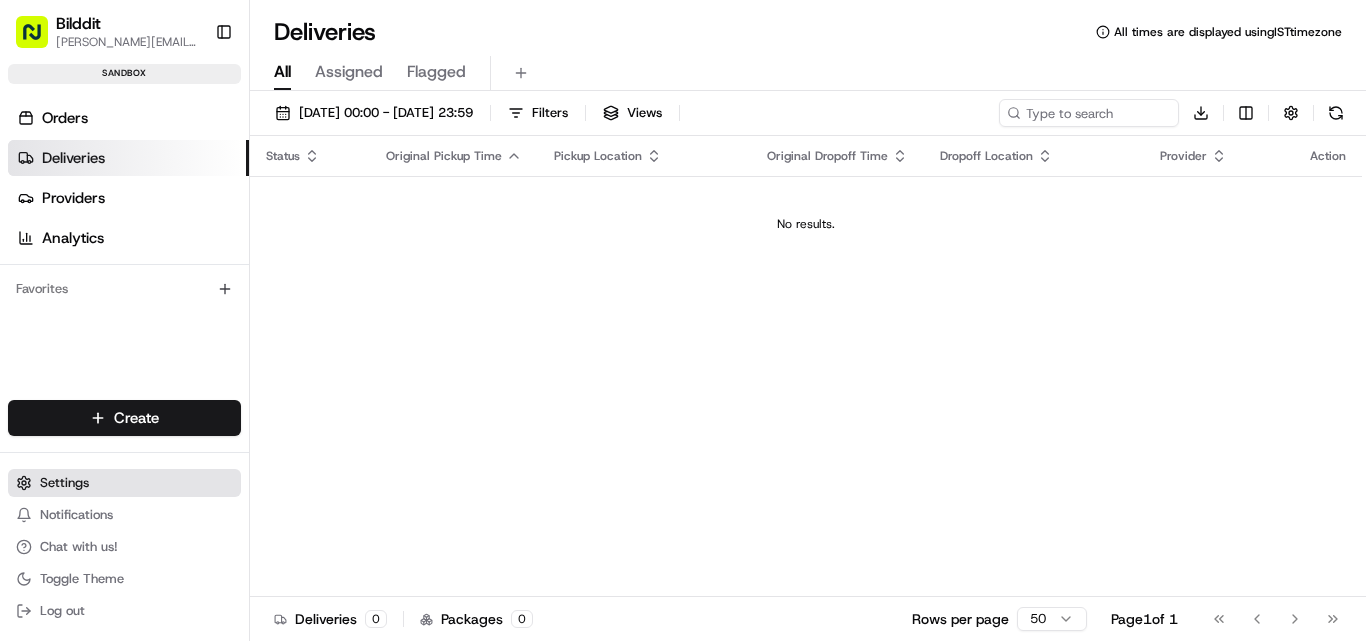 click on "Settings" at bounding box center (64, 483) 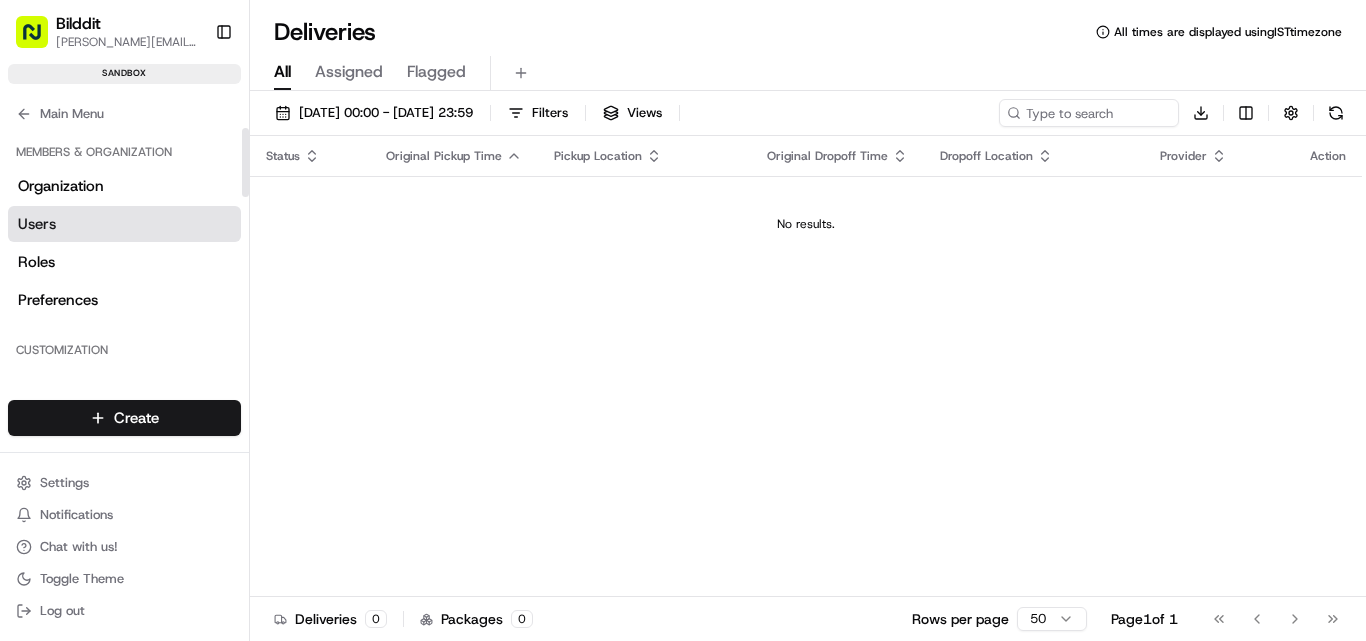 click on "Users" at bounding box center (37, 224) 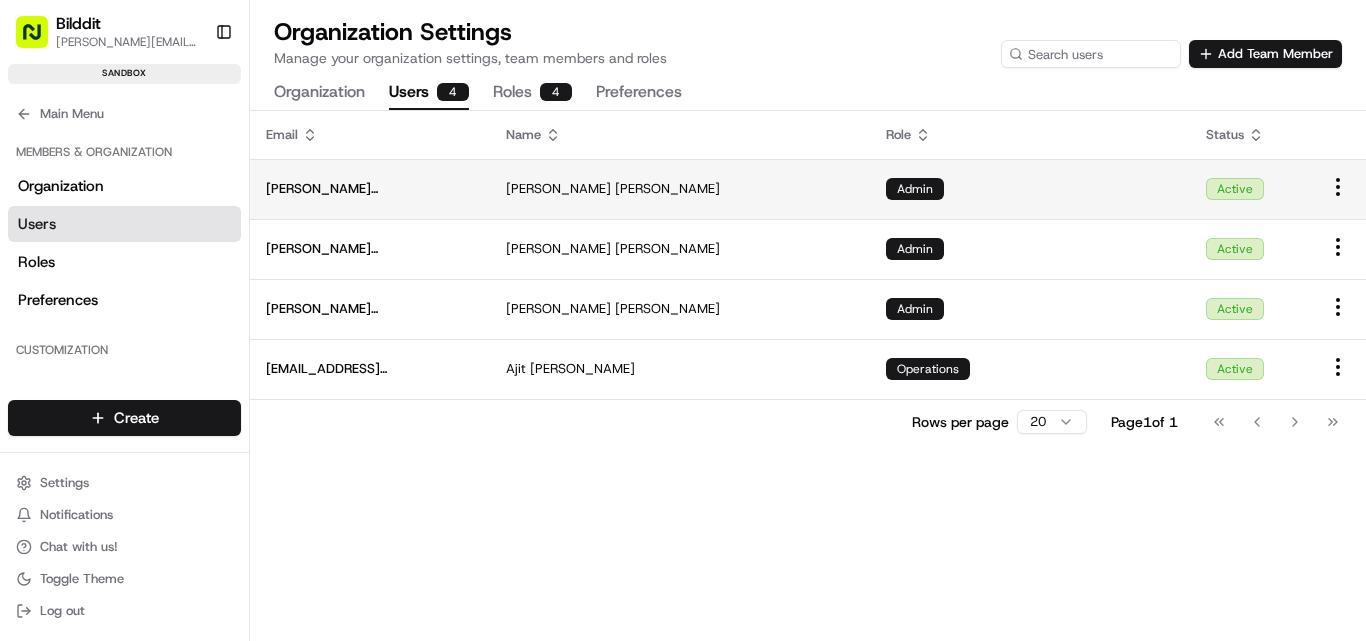 click on "Bilddit [PERSON_NAME][EMAIL_ADDRESS][DOMAIN_NAME] Toggle Sidebar sandbox Orders Deliveries Providers Analytics Favorites Main Menu Members & Organization Organization Users Roles Preferences Customization Tracking Orchestration Automations Dispatch Strategy Locations Pickup Locations Dropoff Locations Billing Billing Refund Requests Integrations Notification Triggers Webhooks API Keys Request Logs Create Settings Notifications Chat with us! Toggle Theme Log out Organization Settings Manage your organization settings, team members and roles Add Team Member Organization Users 4 Roles 4 Preferences Email Name Role Status [PERSON_NAME][EMAIL_ADDRESS][DOMAIN_NAME] [PERSON_NAME] Admin Active [PERSON_NAME][EMAIL_ADDRESS][DOMAIN_NAME] [PERSON_NAME] Admin Active [PERSON_NAME][EMAIL_ADDRESS][DOMAIN_NAME] [PERSON_NAME] Admin Active [EMAIL_ADDRESS][DOMAIN_NAME] [PERSON_NAME] Operations Active Rows per page 20 Page  1  of   1 Go to first page Go to previous page Go to next page Go to last page" at bounding box center [683, 320] 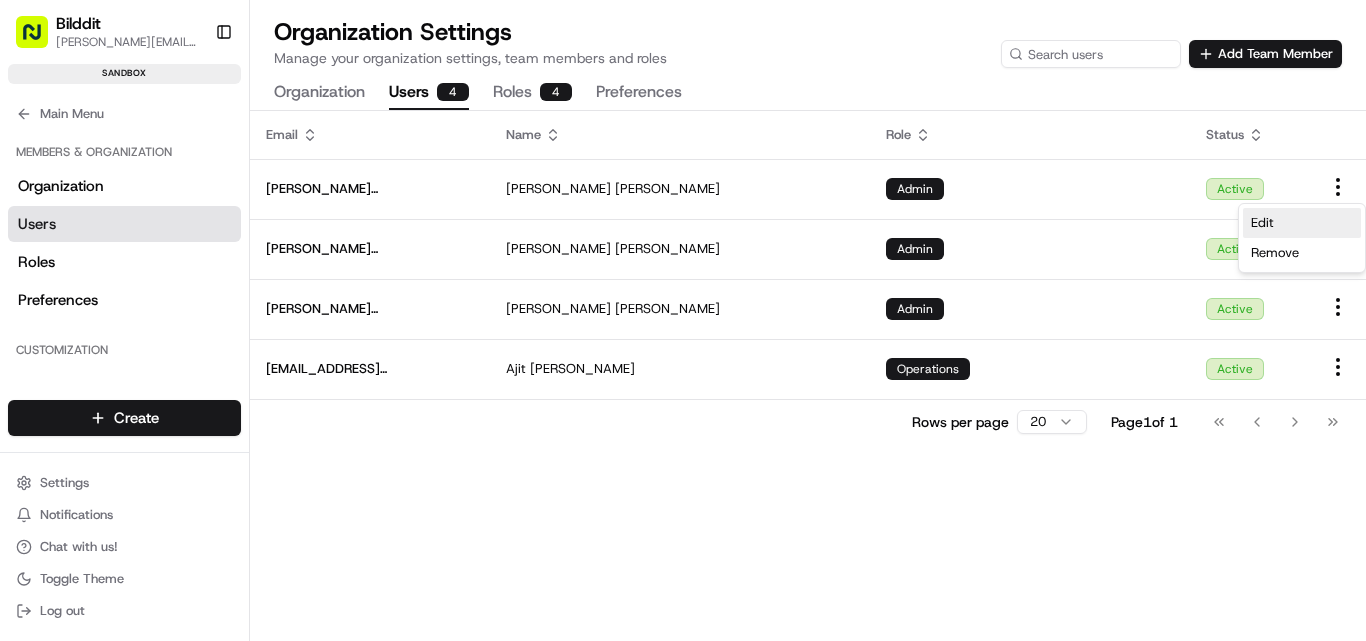 click on "Edit" at bounding box center (1302, 223) 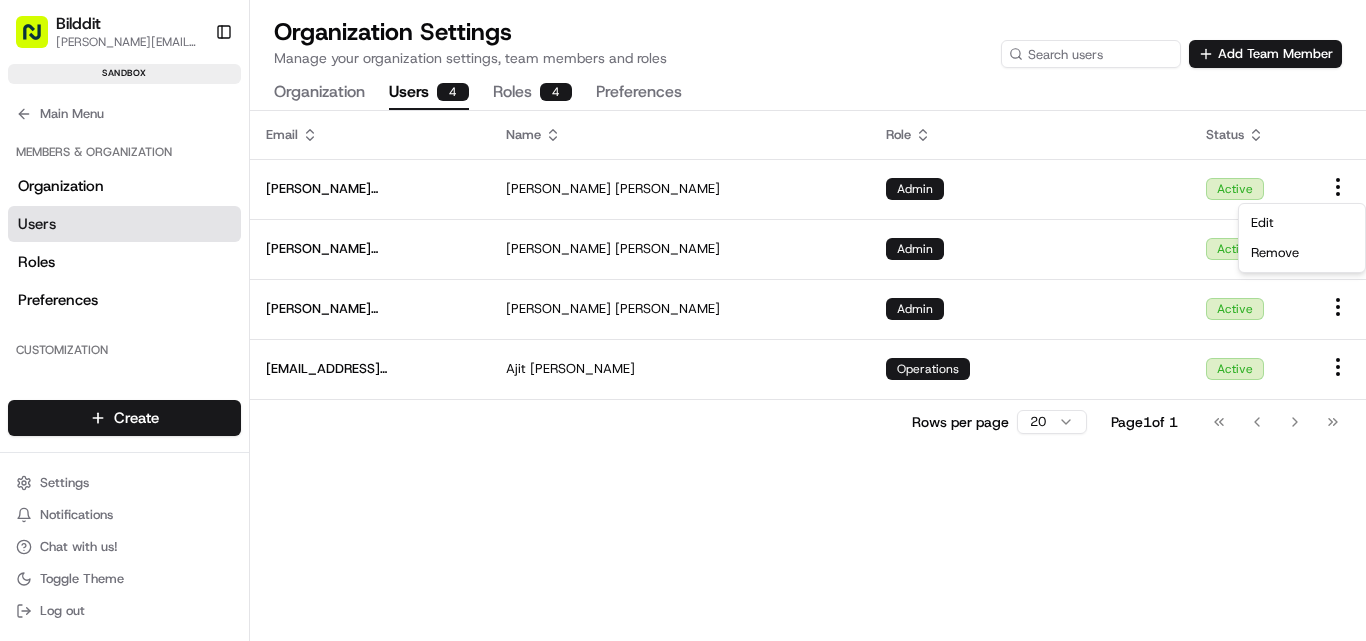 click on "Bilddit" at bounding box center [78, 24] 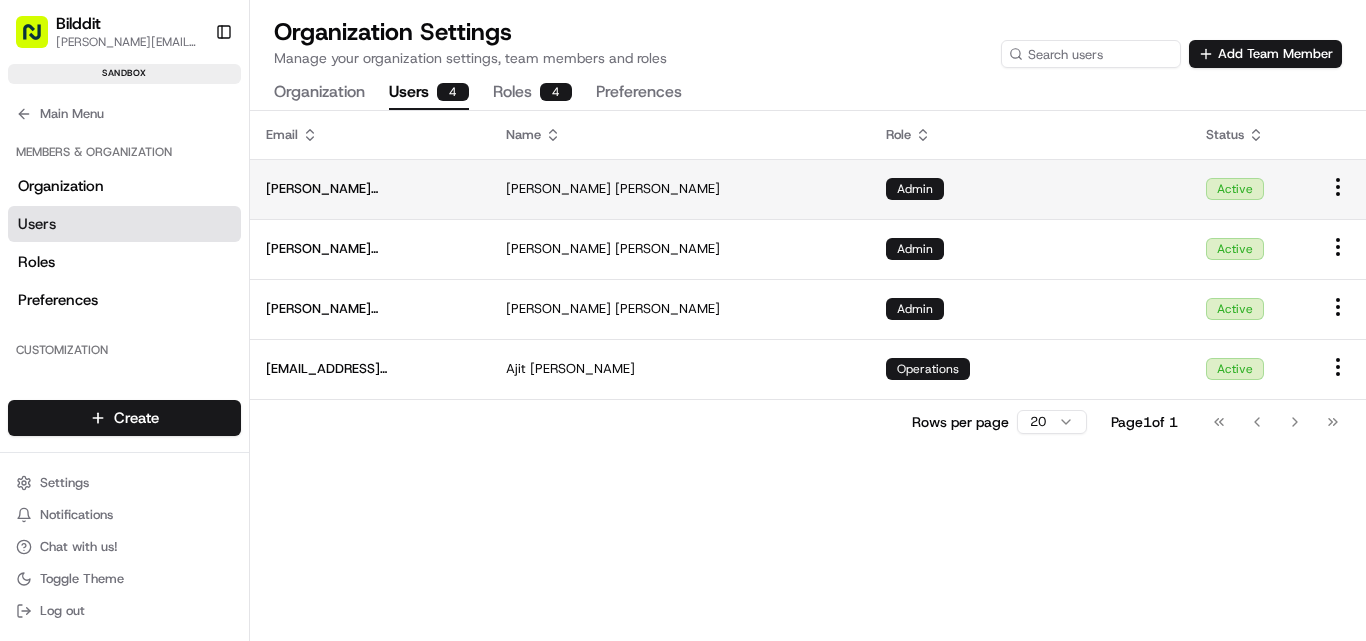 click on "Admin" at bounding box center [1030, 189] 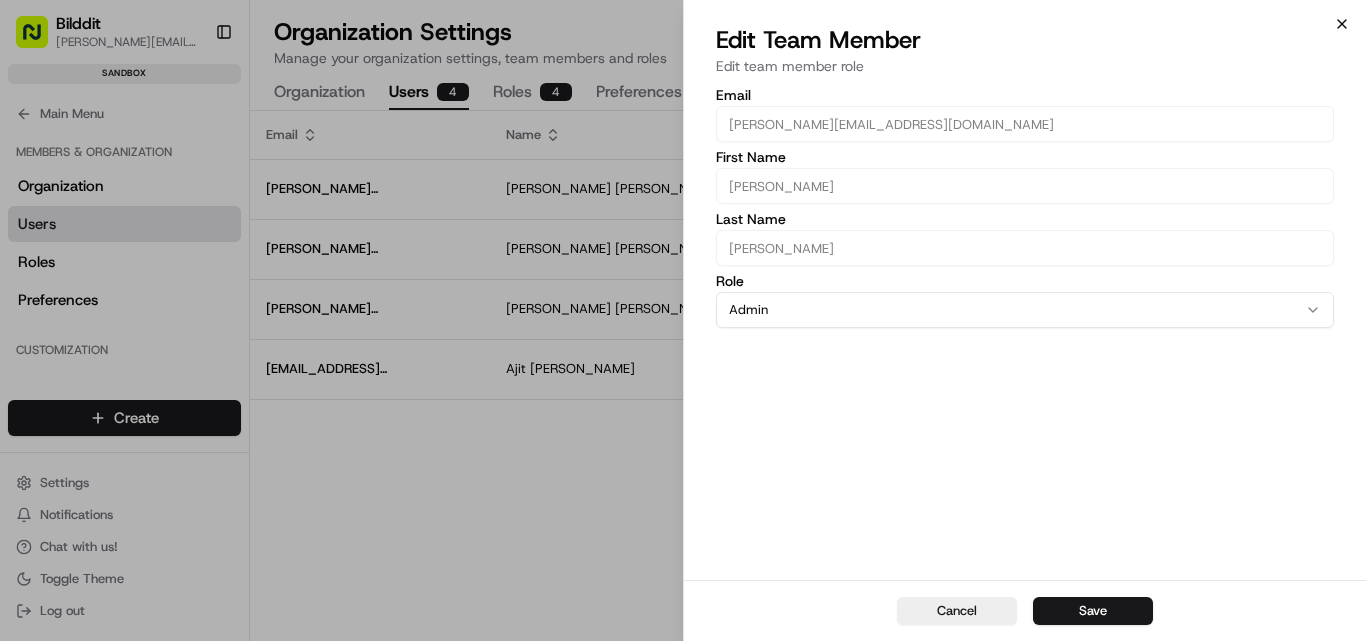 click 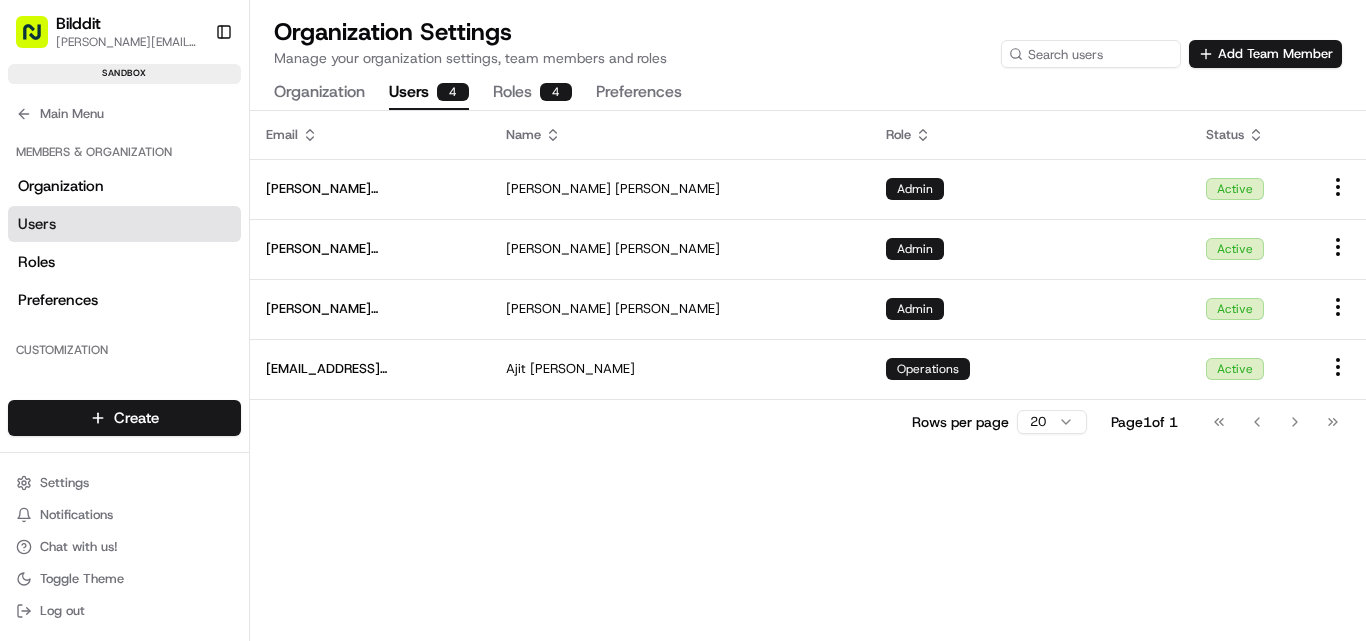 drag, startPoint x: 638, startPoint y: 184, endPoint x: 468, endPoint y: 501, distance: 359.70682 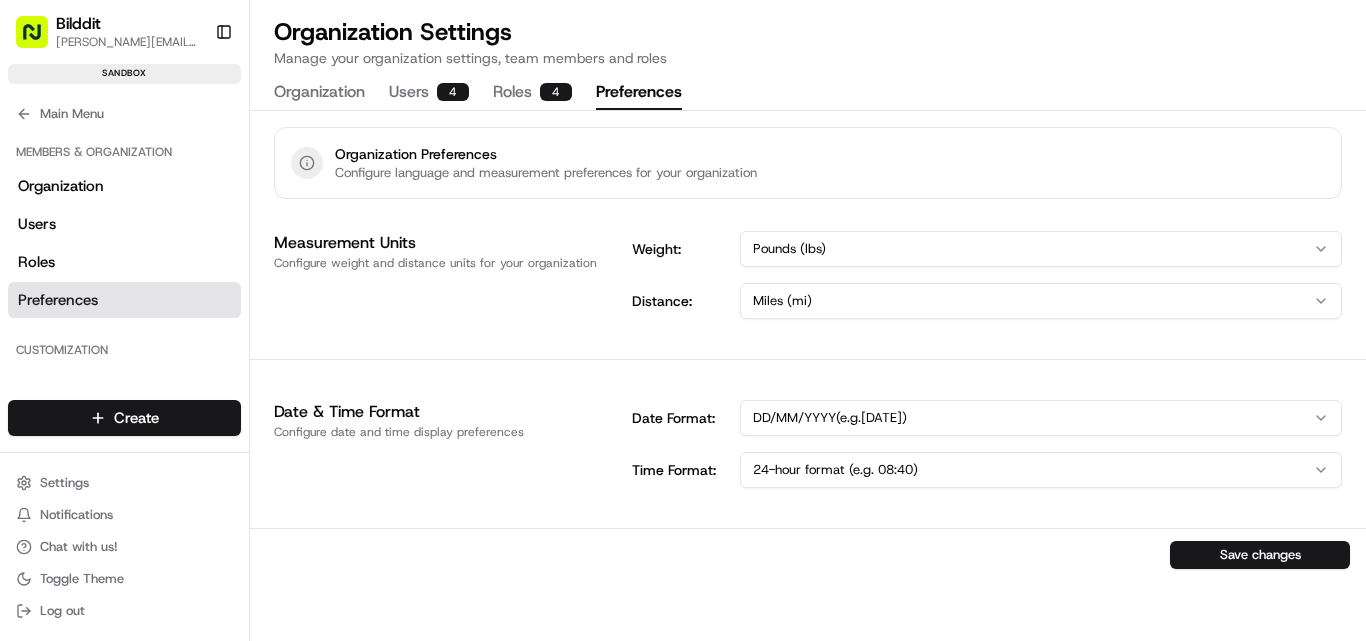 click on "Organization" at bounding box center [319, 93] 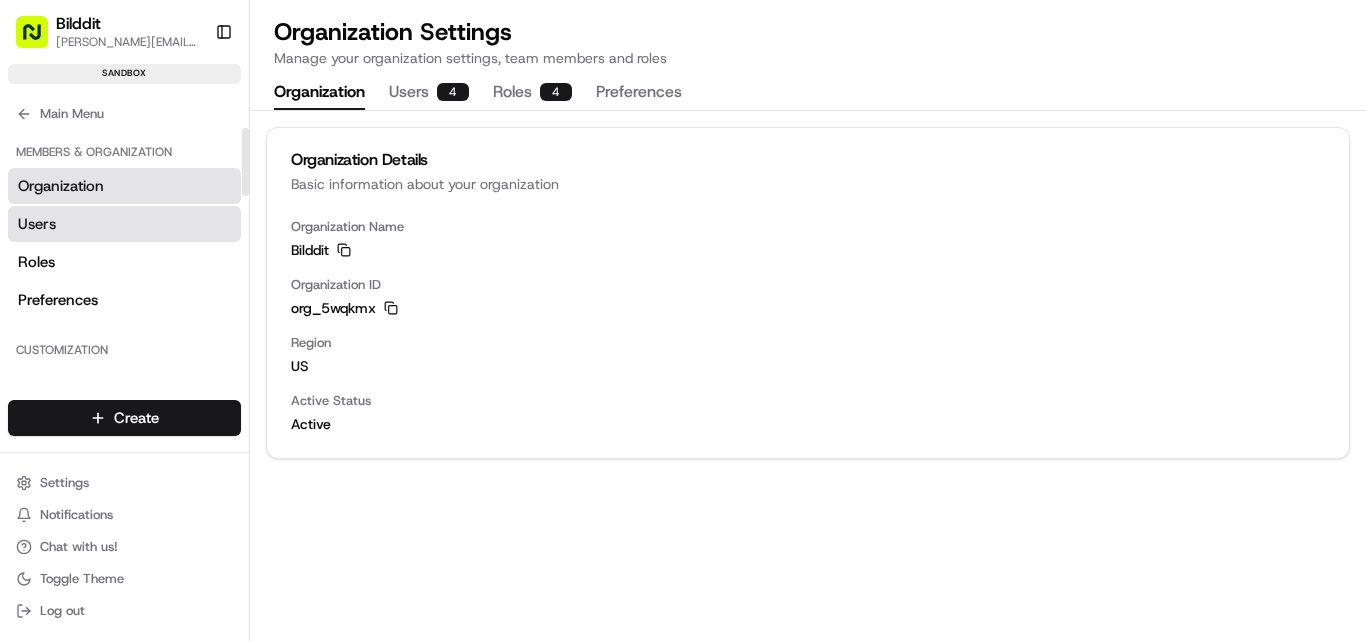 click on "Users" at bounding box center [124, 224] 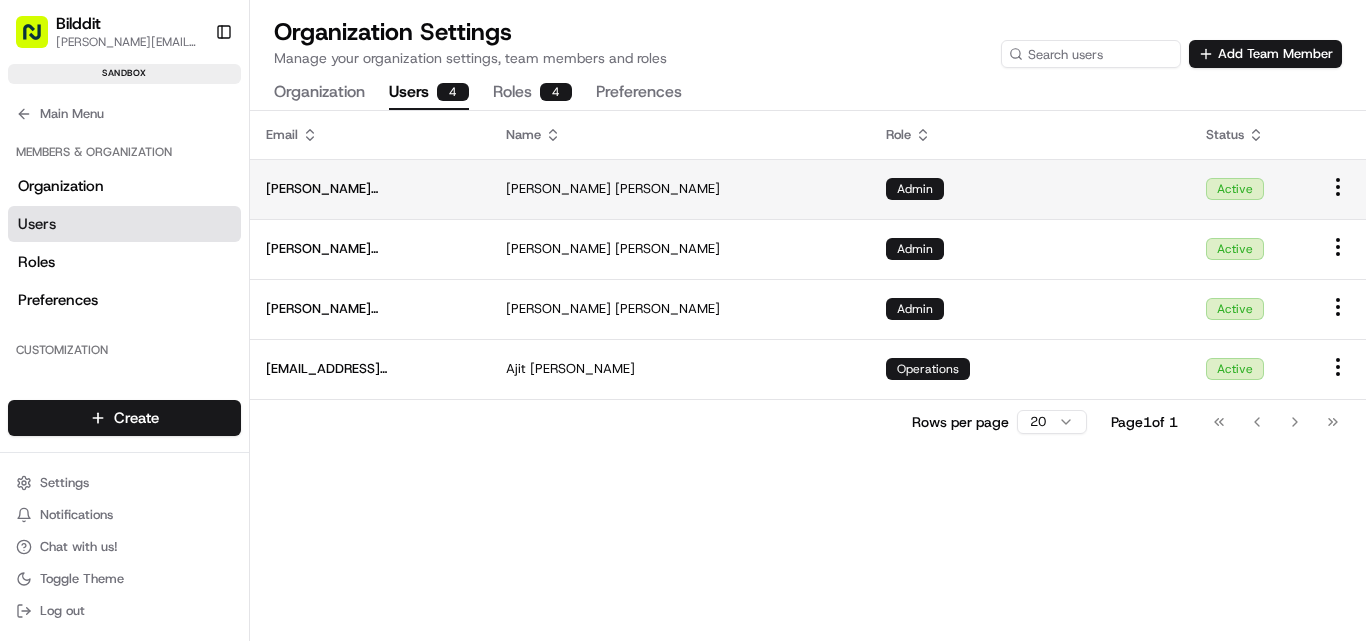 click on "[PERSON_NAME][EMAIL_ADDRESS][DOMAIN_NAME]" at bounding box center [370, 189] 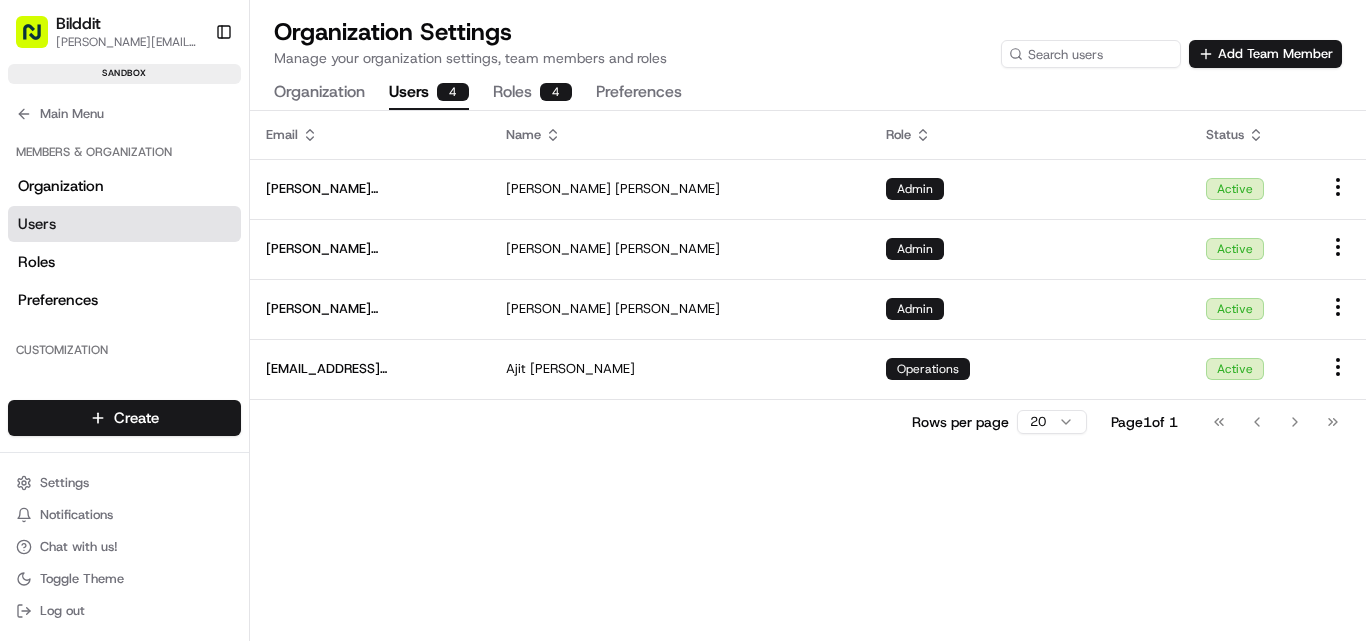 click 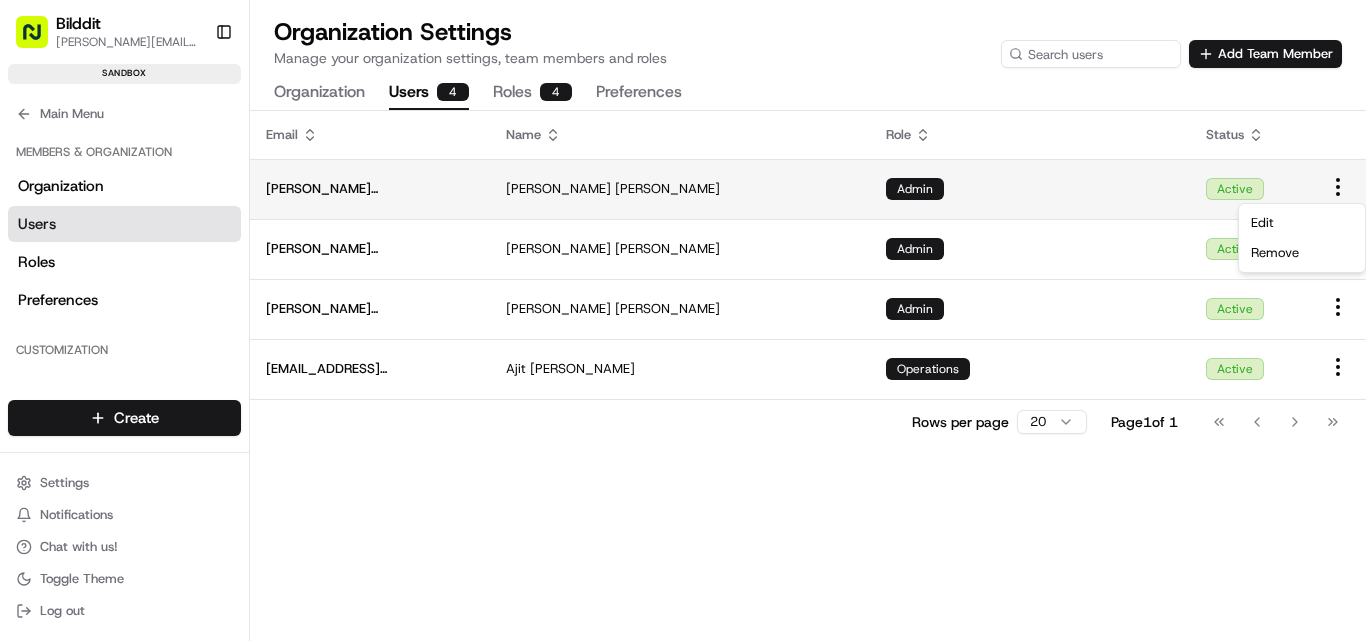 click on "Bilddit [PERSON_NAME][EMAIL_ADDRESS][DOMAIN_NAME] Toggle Sidebar sandbox Orders Deliveries Providers Analytics Favorites Main Menu Members & Organization Organization Users Roles Preferences Customization Tracking Orchestration Automations Dispatch Strategy Locations Pickup Locations Dropoff Locations Billing Billing Refund Requests Integrations Notification Triggers Webhooks API Keys Request Logs Create Settings Notifications Chat with us! Toggle Theme Log out Organization Settings Manage your organization settings, team members and roles Add Team Member Organization Users 4 Roles 4 Preferences Email Name Role Status [PERSON_NAME][EMAIL_ADDRESS][DOMAIN_NAME] [PERSON_NAME] Admin Active [PERSON_NAME][EMAIL_ADDRESS][DOMAIN_NAME] [PERSON_NAME] Admin Active [PERSON_NAME][EMAIL_ADDRESS][DOMAIN_NAME] [PERSON_NAME] Admin Active [EMAIL_ADDRESS][DOMAIN_NAME] [PERSON_NAME] Operations Active Rows per page 20 Page  1  of   1 Go to first page Go to previous page Go to next page Go to last page
Edit Remove" at bounding box center [683, 320] 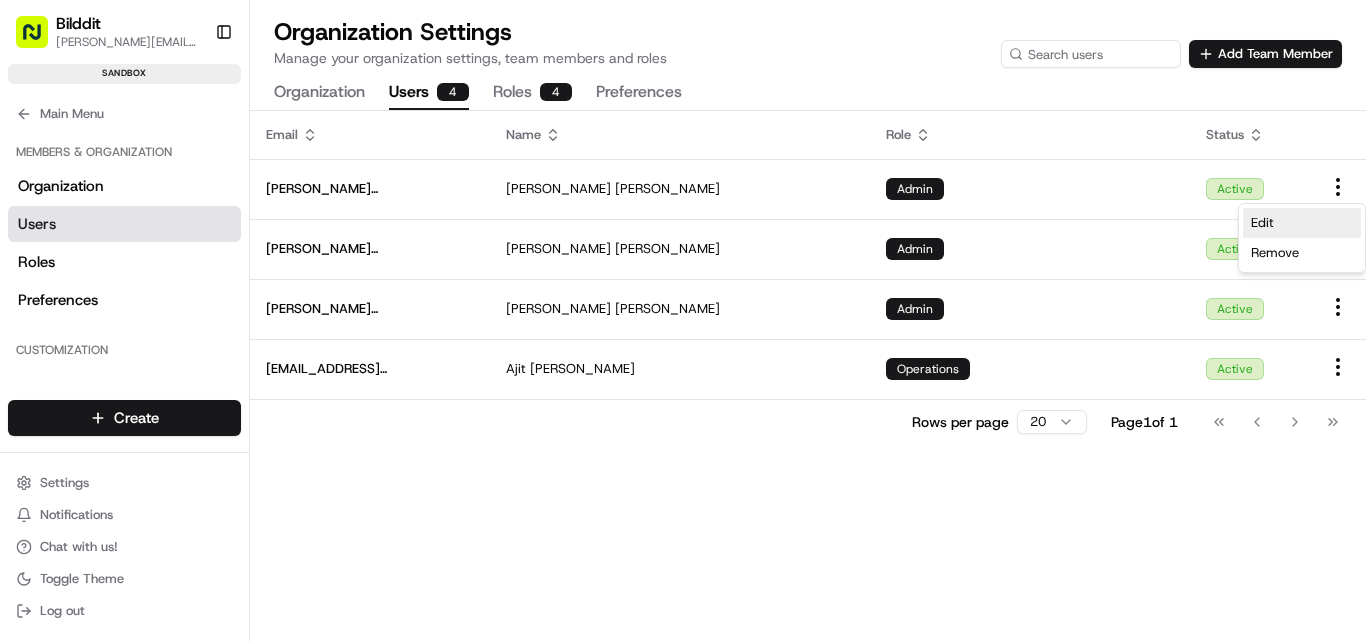 click on "Edit" at bounding box center (1302, 223) 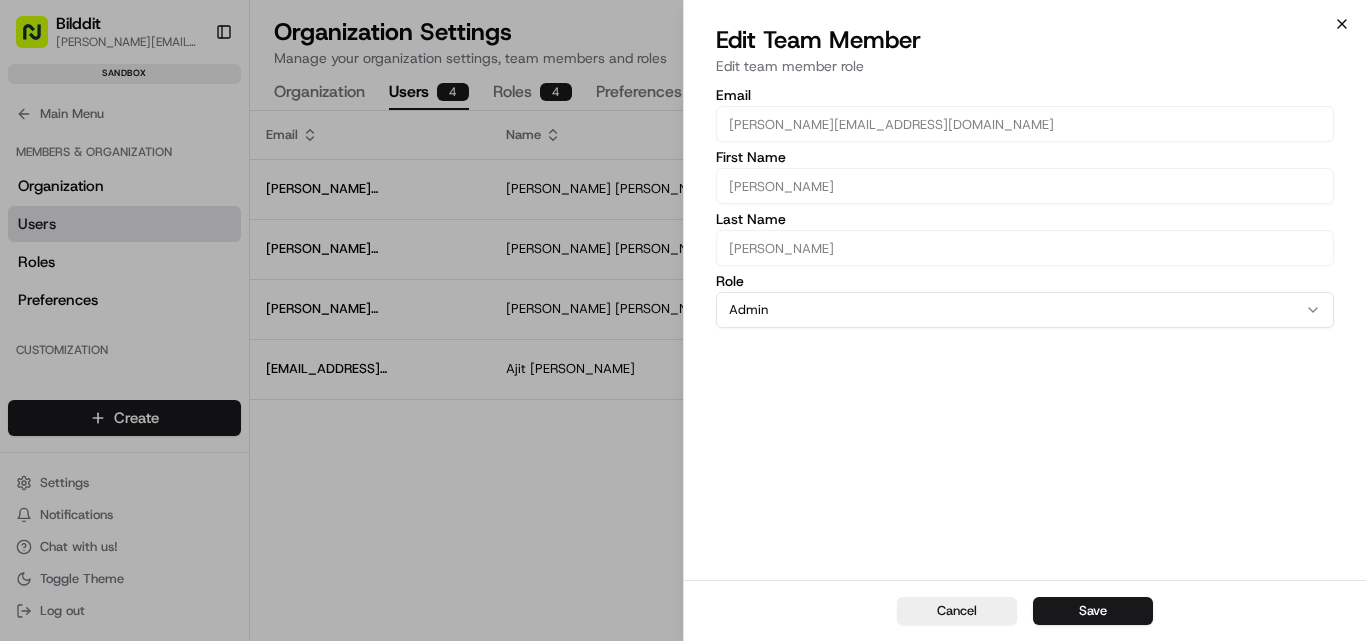 click 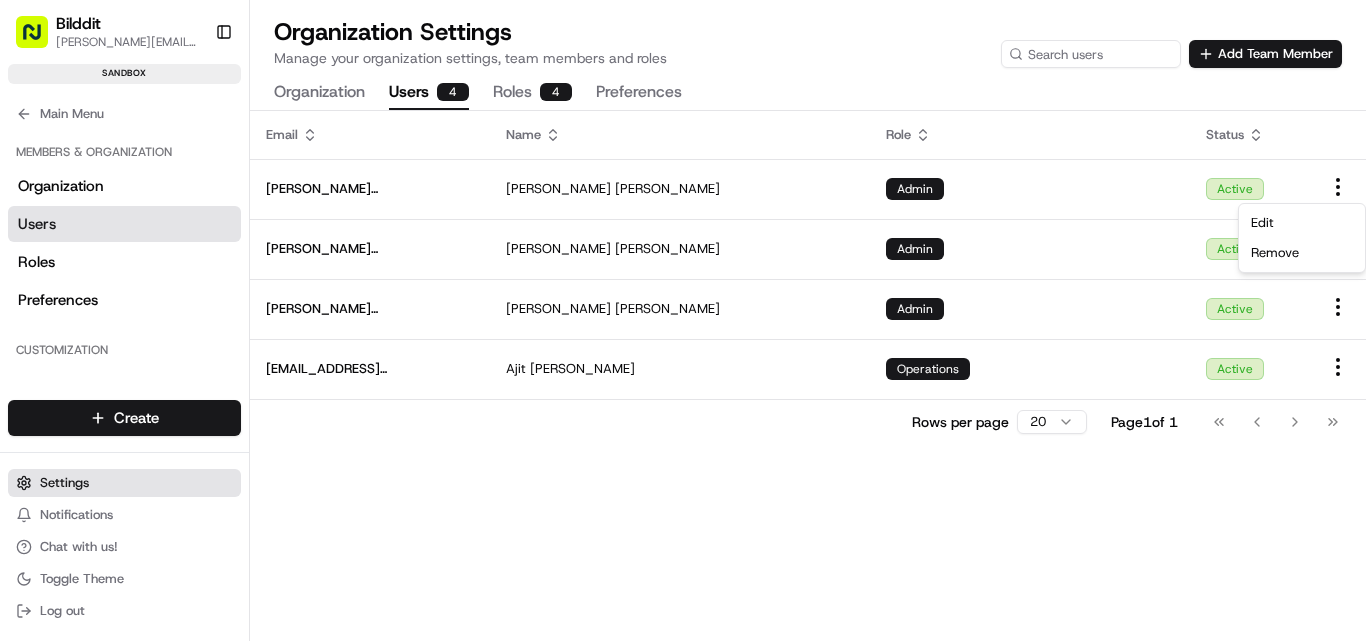 click on "Settings" at bounding box center [124, 483] 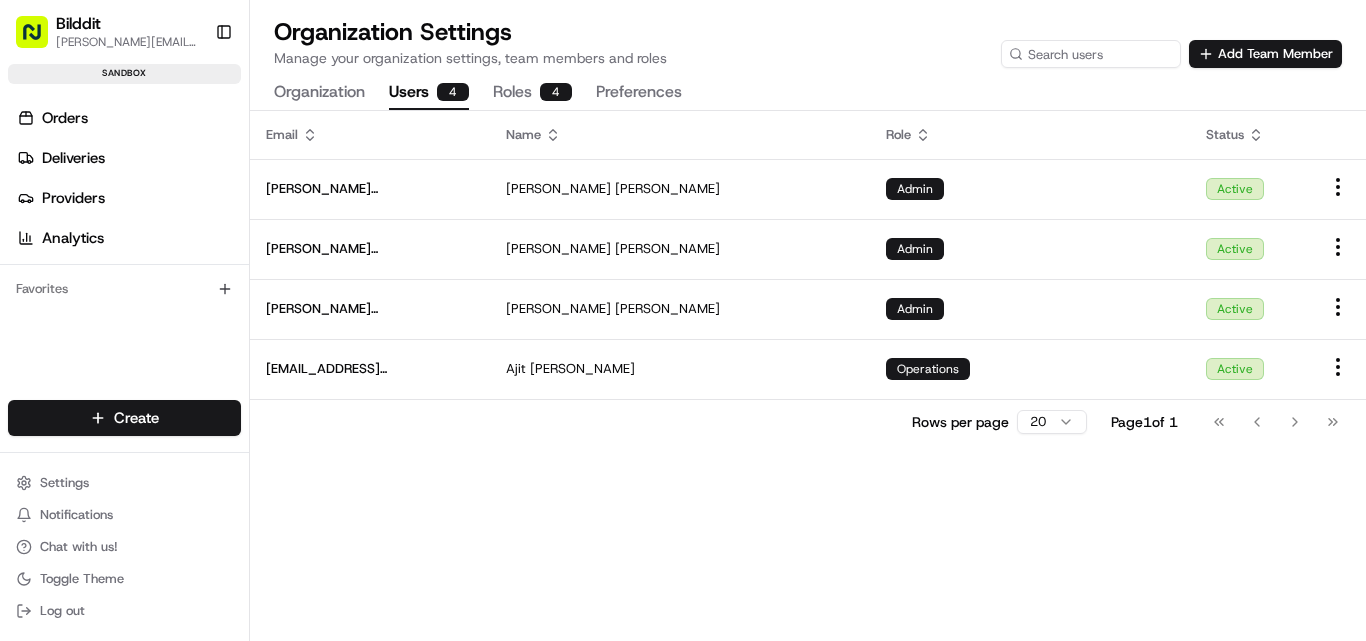 click on "Organization" at bounding box center [319, 93] 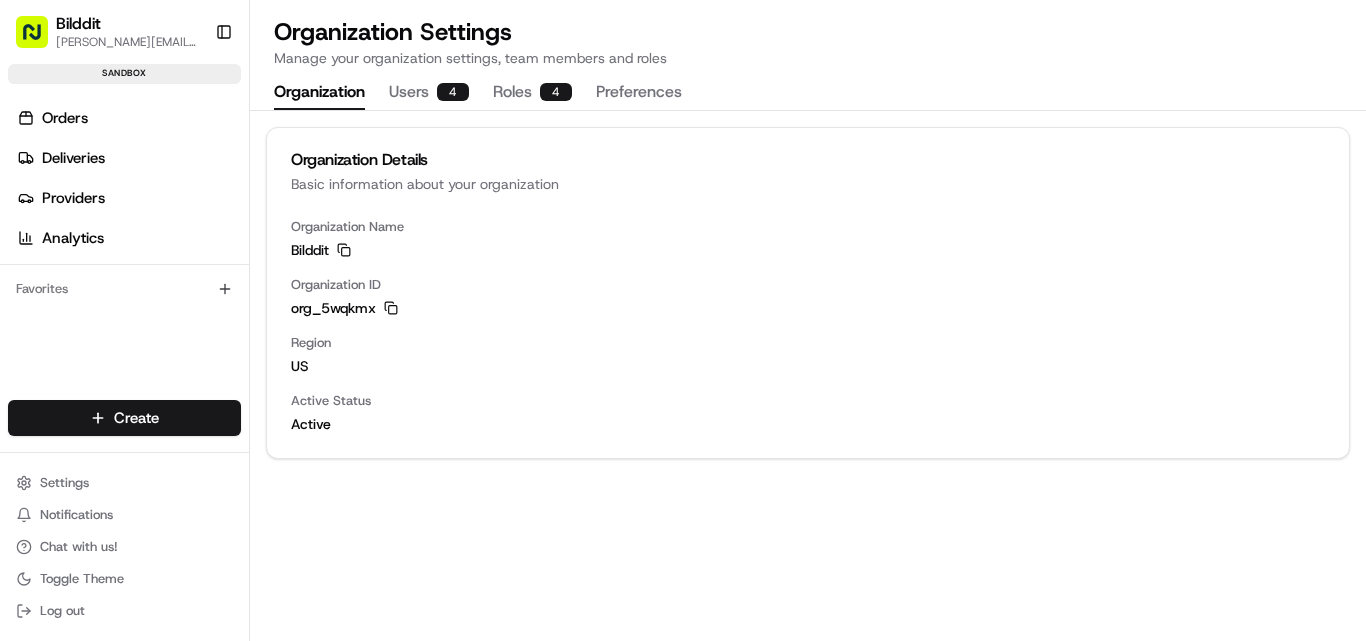 click on "sandbox" at bounding box center [124, 74] 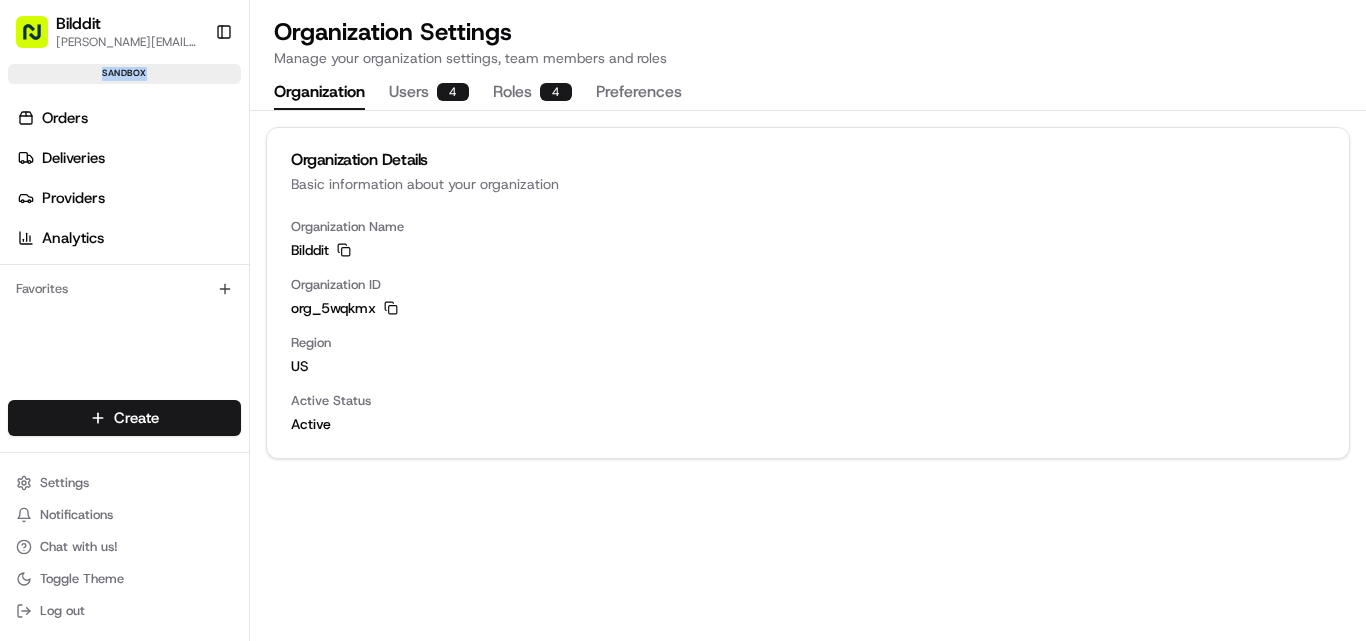 click on "sandbox" at bounding box center [124, 74] 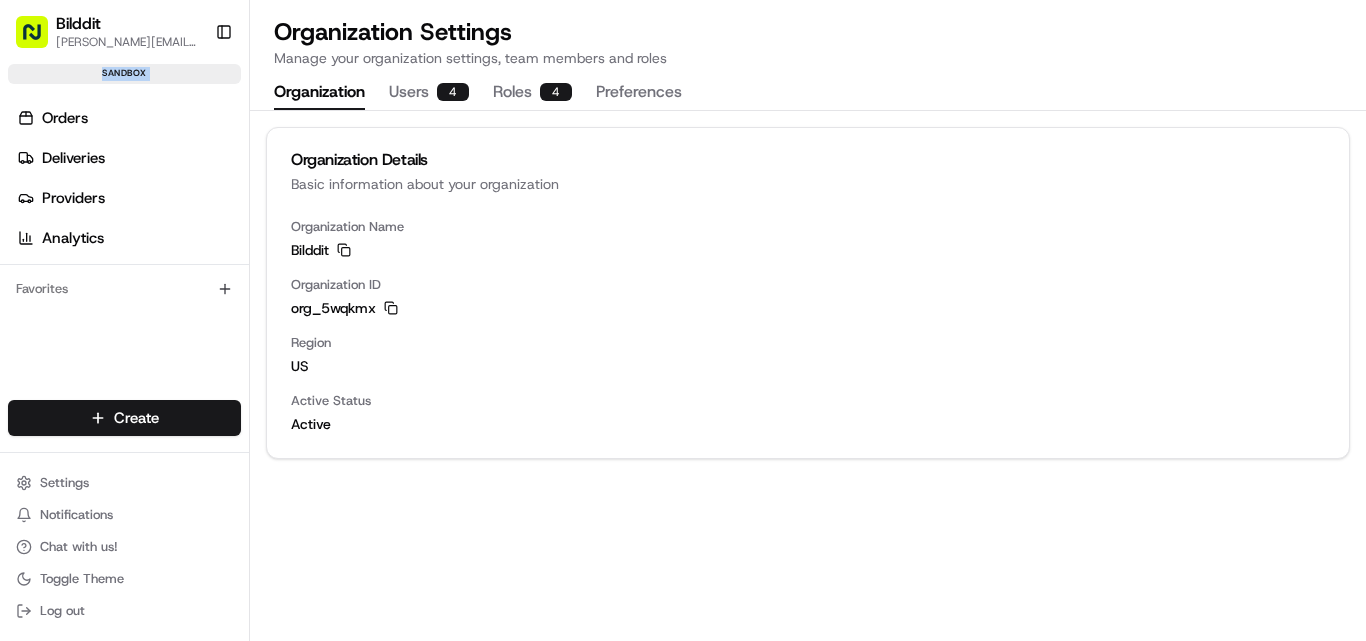 click on "sandbox" at bounding box center [124, 74] 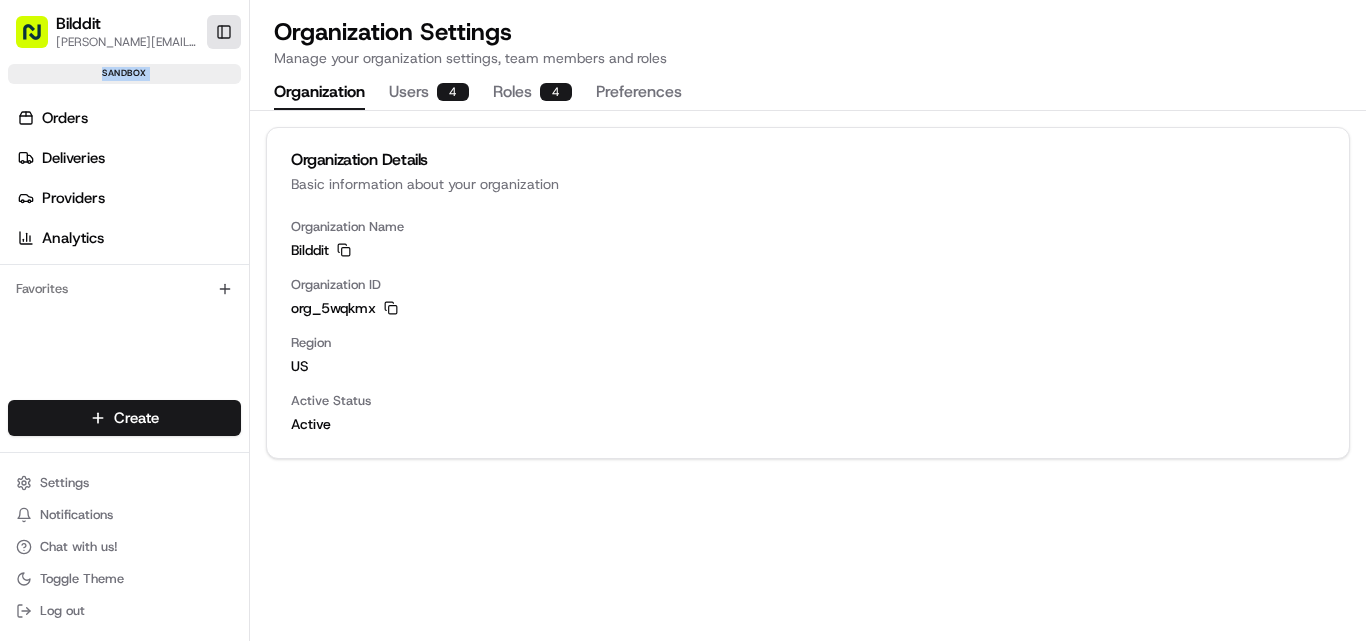 click on "Toggle Sidebar" at bounding box center [224, 32] 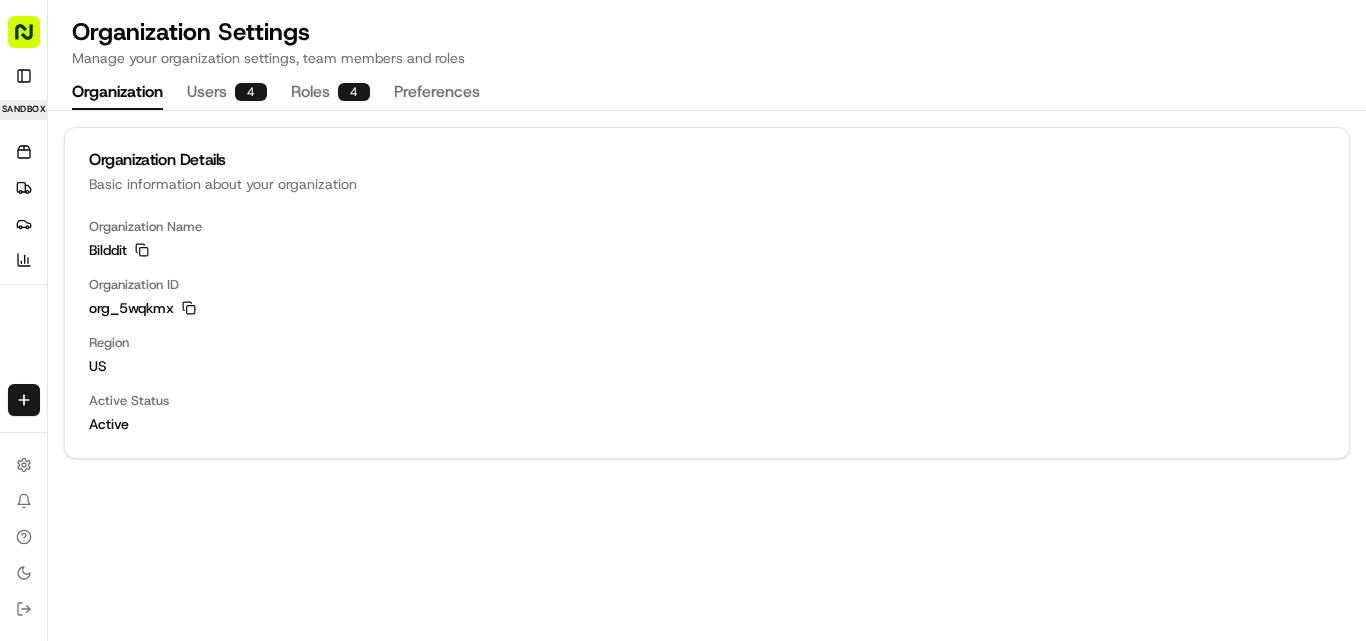 click 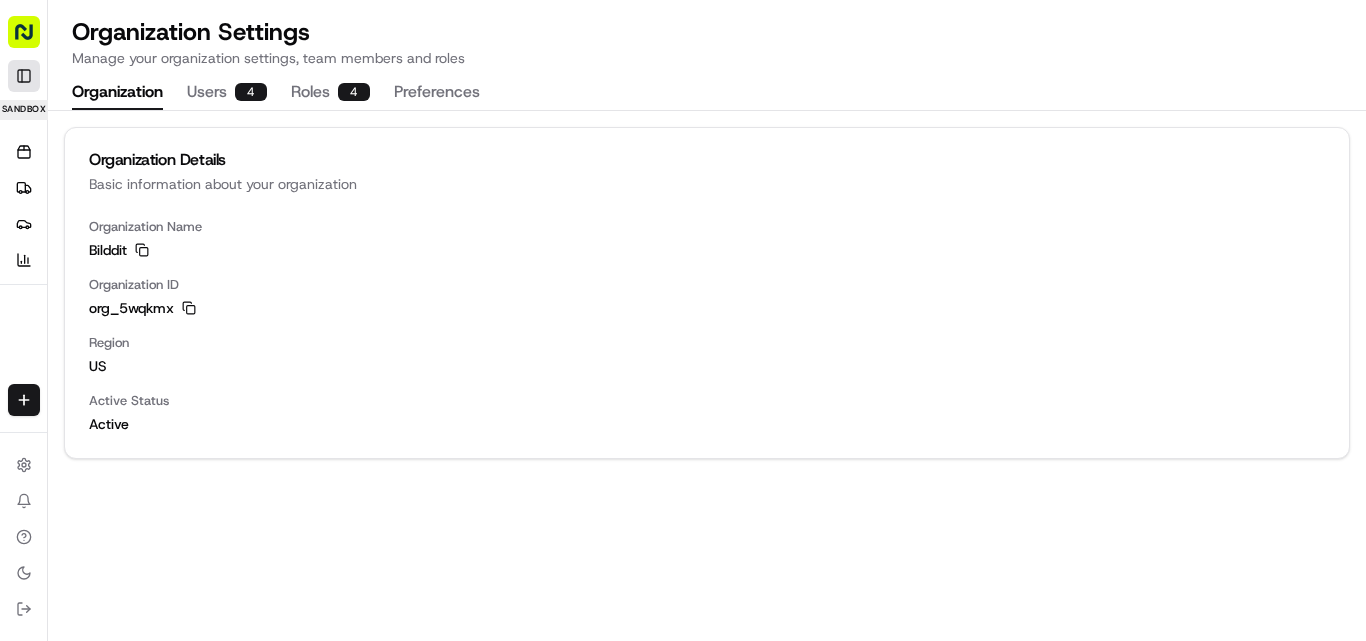 click on "Toggle Sidebar" at bounding box center (24, 76) 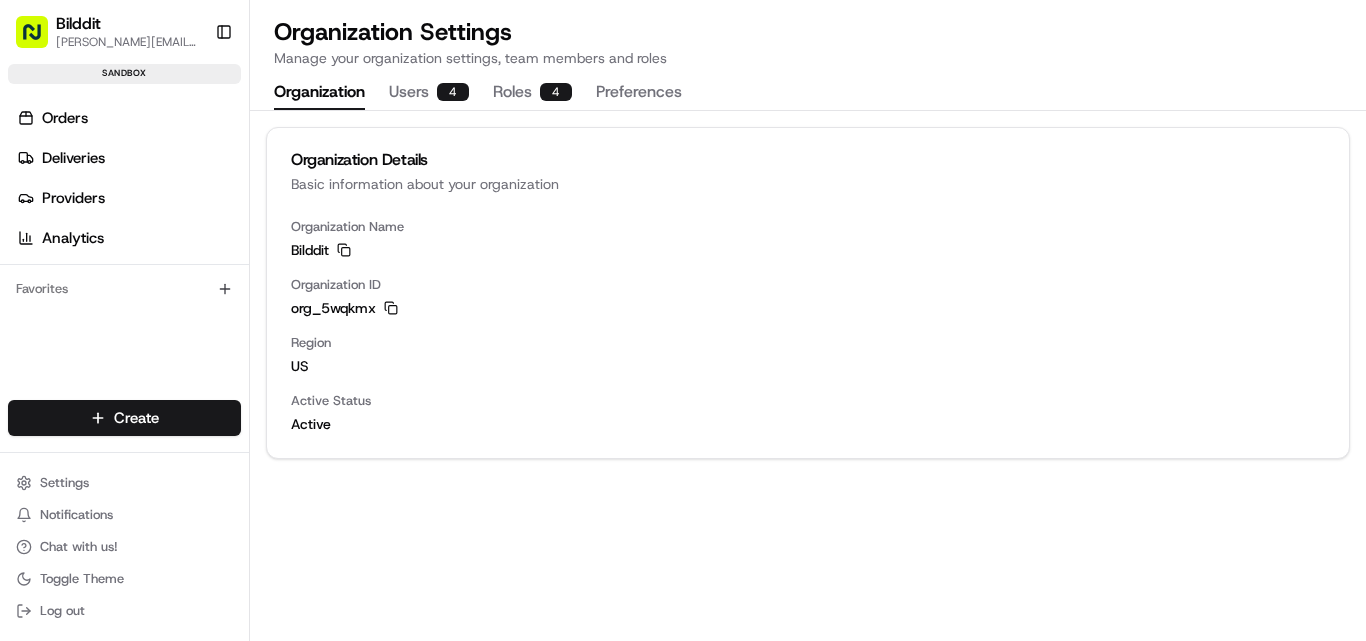 click on "Preferences" at bounding box center (639, 93) 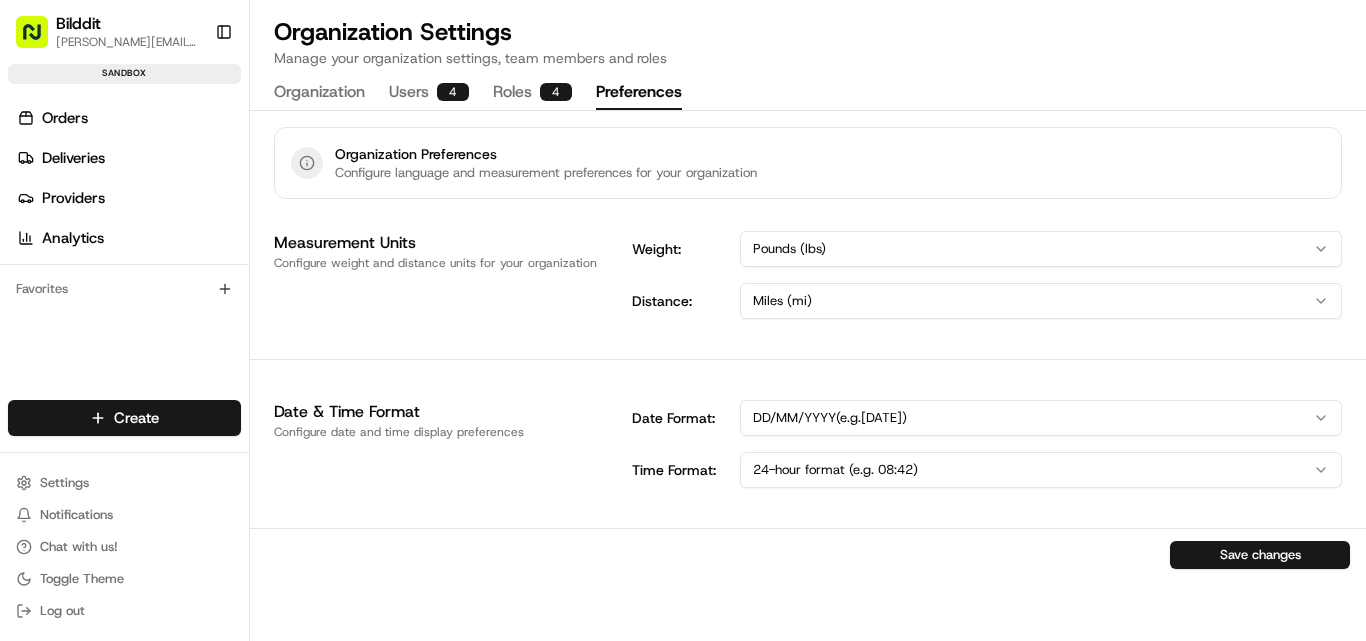 click on "Roles 4" at bounding box center [532, 93] 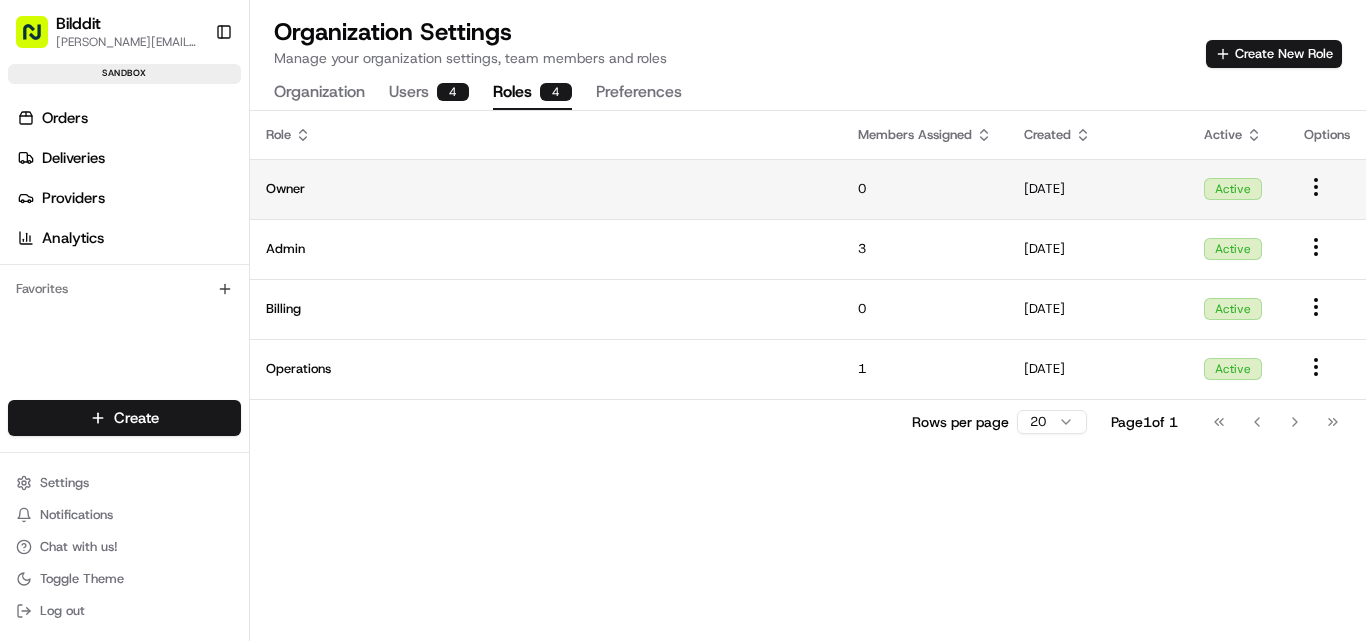 click on "Owner" at bounding box center (546, 189) 